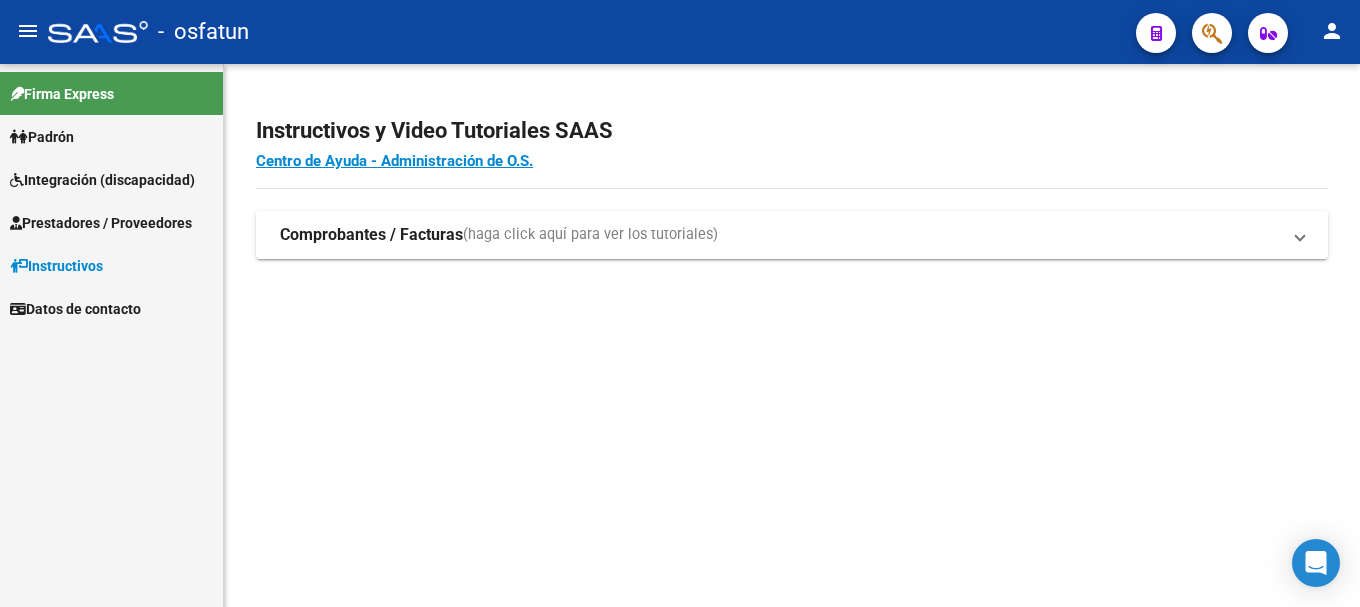scroll, scrollTop: 0, scrollLeft: 0, axis: both 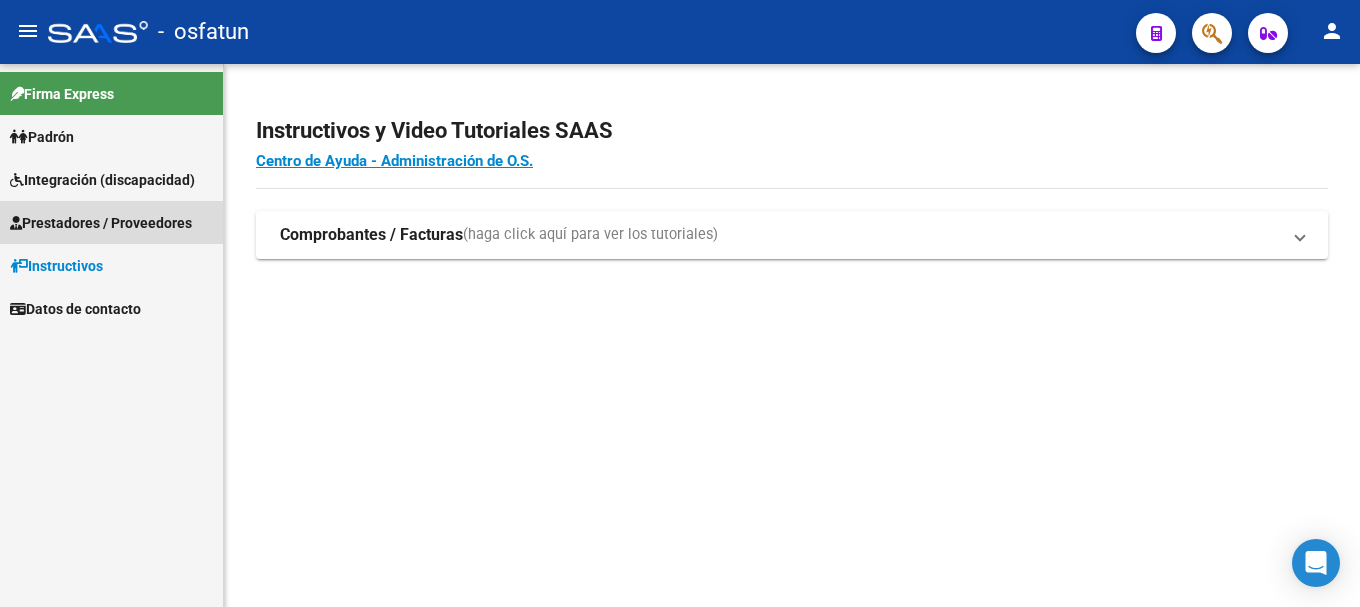 click at bounding box center (16, 223) 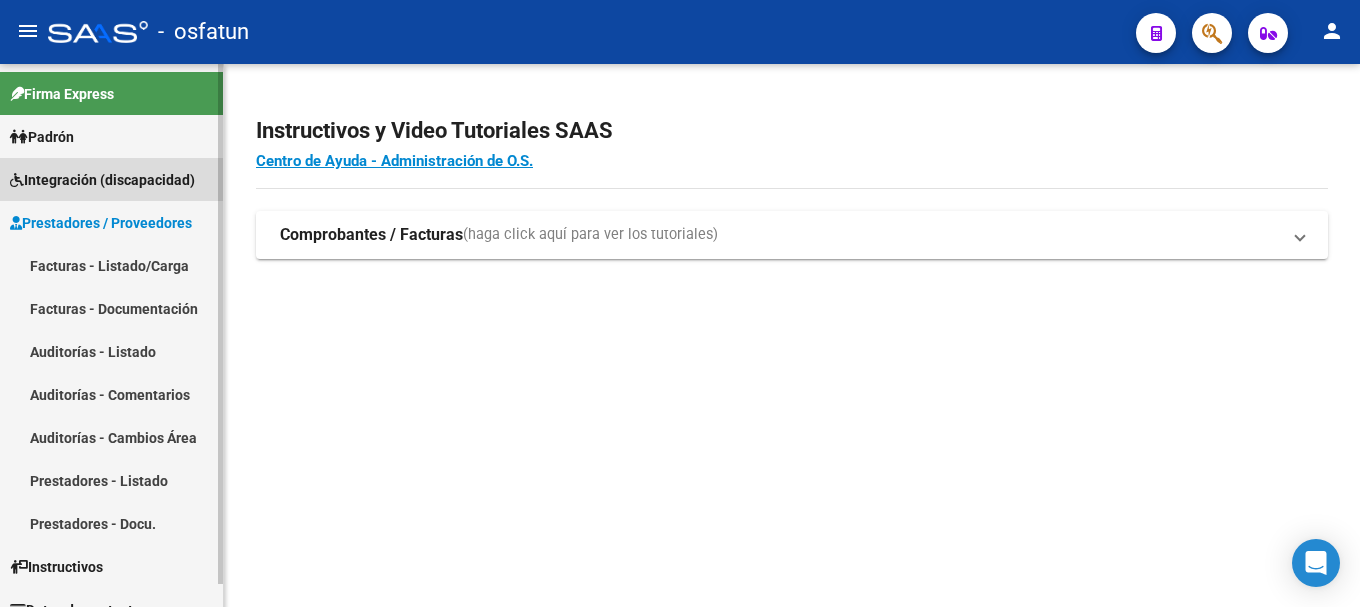 click on "Integración (discapacidad)" at bounding box center (102, 180) 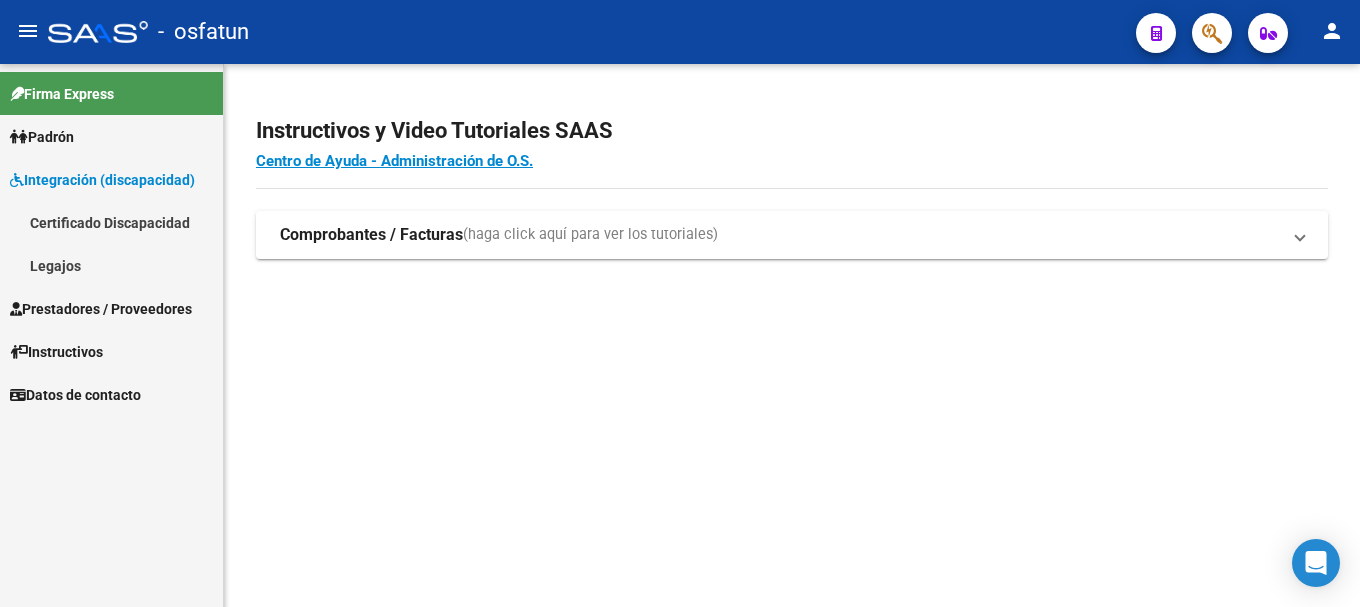 click on "Legajos" at bounding box center (111, 265) 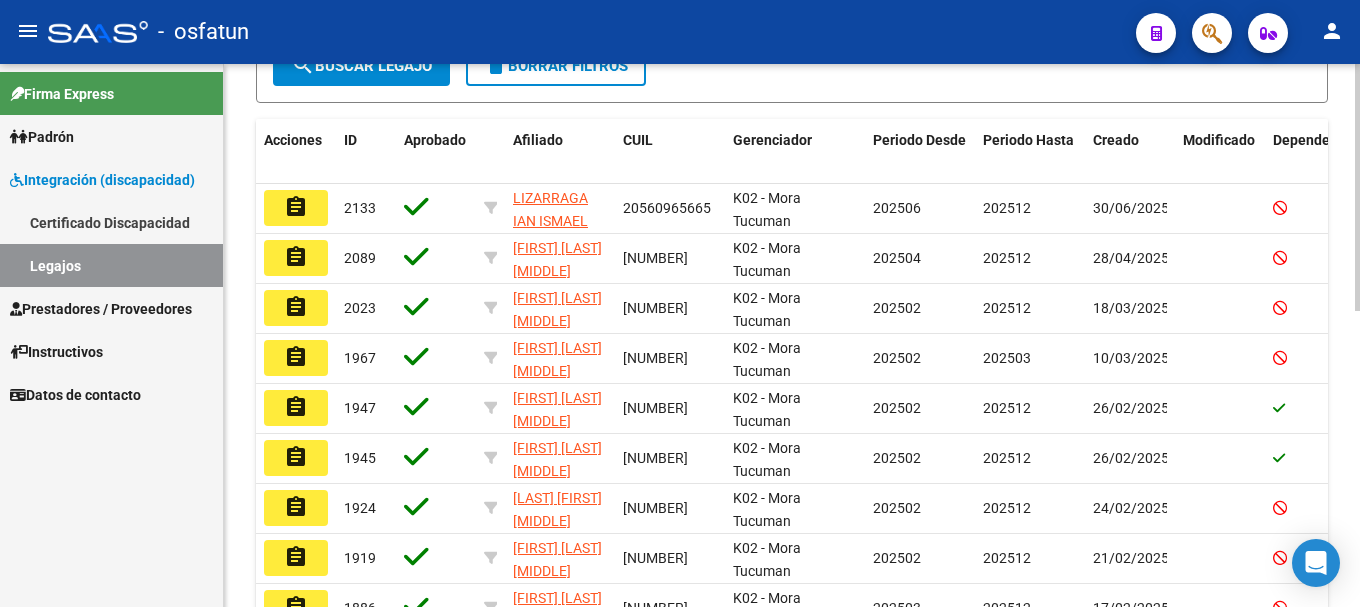 click on "Modelo Formulario DDJJ para Transporte  /  Modelo Conformidad Transporte  /  Modelo Presupuesto Transporte  /  Modelo Conformidad Prestacional  /  Modelo Presupuesto Prestacional  /  ModeloResumen HC  /  Modelo Planilla FIM  INTEGRACION -> Legajos add  Crear Legajo
IMPORTAR LEGAJOS
cloud_download  Exportar CSV  Descargar Documentos
-  Legajos Filtros Id Seleccionar Gerenciador Seleccionar Gerenciador CUIL / Apellido CUIT / Razon Social Periodo Periodo Desde Periodo Hasta Todos Aprobado Start date – End date Fec. Creado Desde / Hasta Archivo CSV CUIL help search  Buscar Legajo  delete  Borrar Filtros  Acciones ID Aprobado Afiliado CUIL Gerenciador Periodo Desde Periodo Hasta Creado Modificado Dependencia Comentario Comentario Adm. assignment 2133 [LAST] [FIRST] [NUMBER] K02 - Mora Tucuman 202506 202512 30/06/2025 FIM: 91, 8 años  assignment 2089 [FIRST] [LAST] [NUMBER] K02 - Mora Tucuman 202504 202512 28/04/2025 FIM 75, NO CORRESPONDE DEPENDENCIA. assignment 2023 [FIRST] [LAST] [NUMBER] 1967" 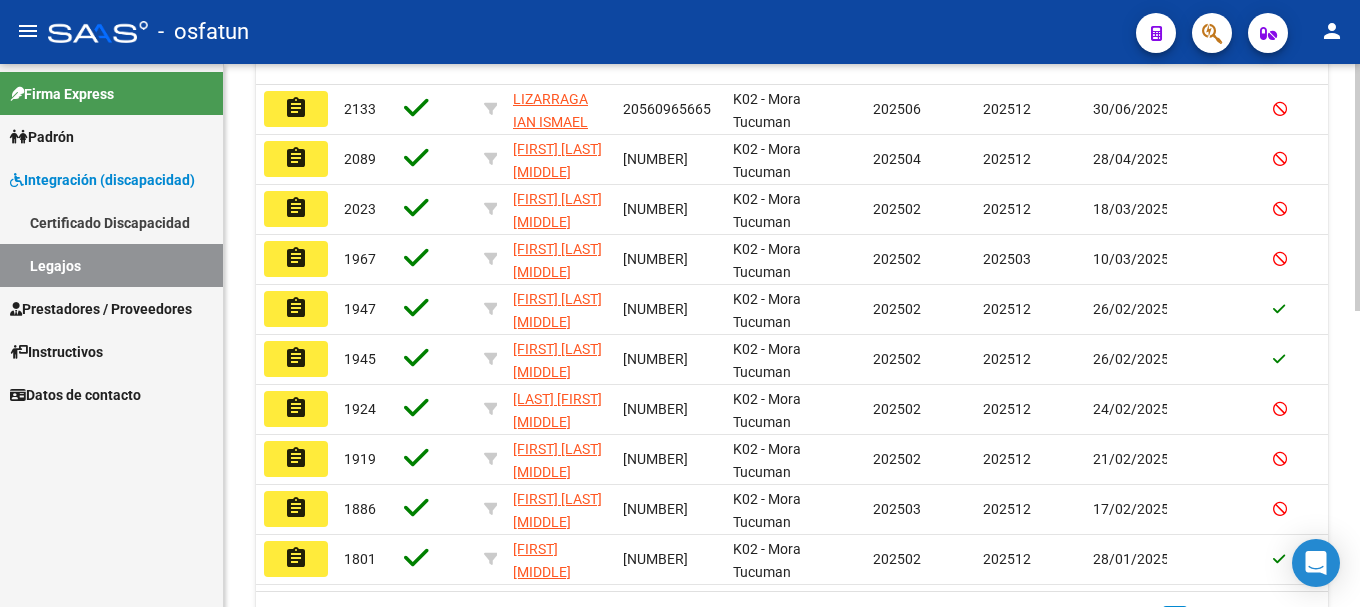 scroll, scrollTop: 532, scrollLeft: 0, axis: vertical 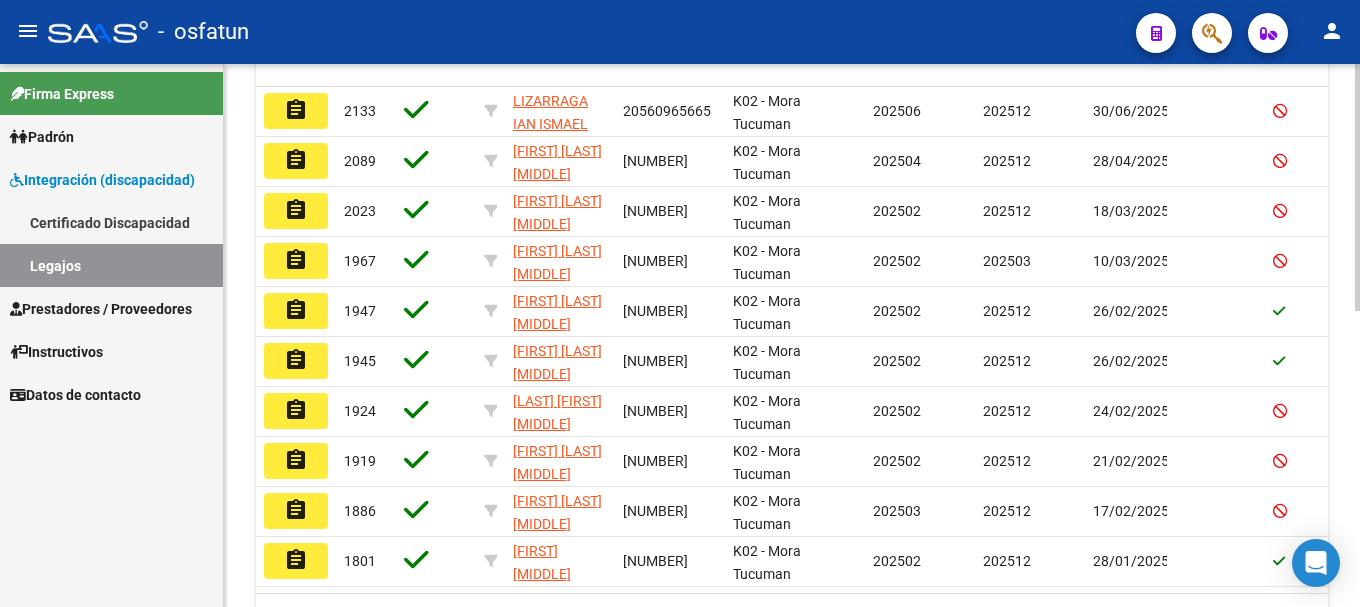 click on "Modelo Formulario DDJJ para Transporte  /  Modelo Conformidad Transporte  /  Modelo Presupuesto Transporte  /  Modelo Conformidad Prestacional  /  Modelo Presupuesto Prestacional  /  ModeloResumen HC  /  Modelo Planilla FIM  INTEGRACION -> Legajos add  Crear Legajo
IMPORTAR LEGAJOS
cloud_download  Exportar CSV  Descargar Documentos
-  Legajos Filtros Id Seleccionar Gerenciador Seleccionar Gerenciador CUIL / Apellido CUIT / Razon Social Periodo Periodo Desde Periodo Hasta Todos Aprobado Start date – End date Fec. Creado Desde / Hasta Archivo CSV CUIL help search  Buscar Legajo  delete  Borrar Filtros  Acciones ID Aprobado Afiliado CUIL Gerenciador Periodo Desde Periodo Hasta Creado Modificado Dependencia Comentario Comentario Adm. assignment 2133 [LAST] [FIRST] [NUMBER] K02 - Mora Tucuman 202506 202512 30/06/2025 FIM: 91, 8 años  assignment 2089 [FIRST] [LAST] [NUMBER] K02 - Mora Tucuman 202504 202512 28/04/2025 FIM 75, NO CORRESPONDE DEPENDENCIA. assignment 2023 [FIRST] [LAST] [NUMBER] 1967" 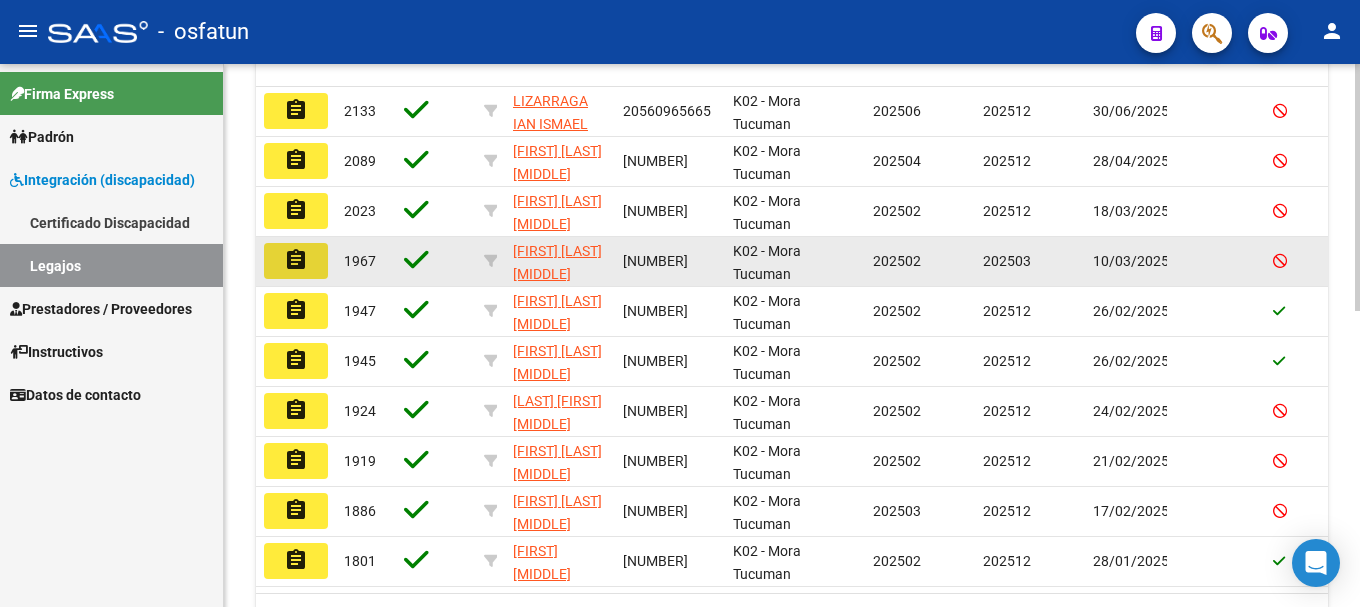 click on "assignment" 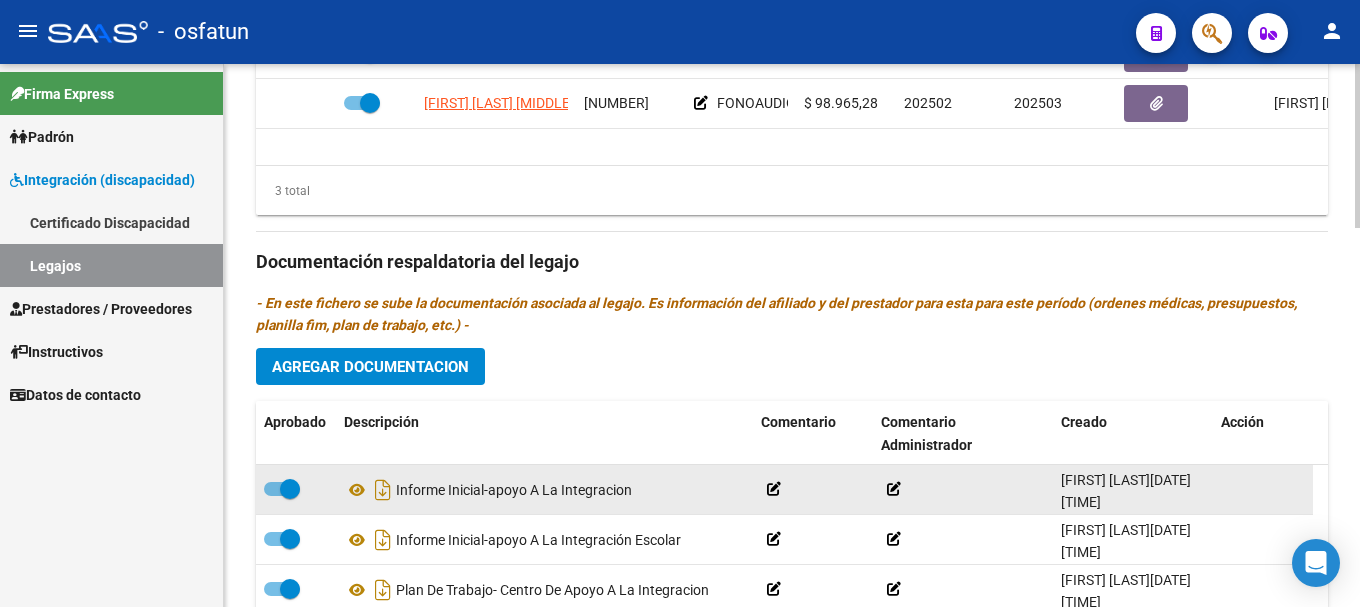scroll, scrollTop: 1120, scrollLeft: 0, axis: vertical 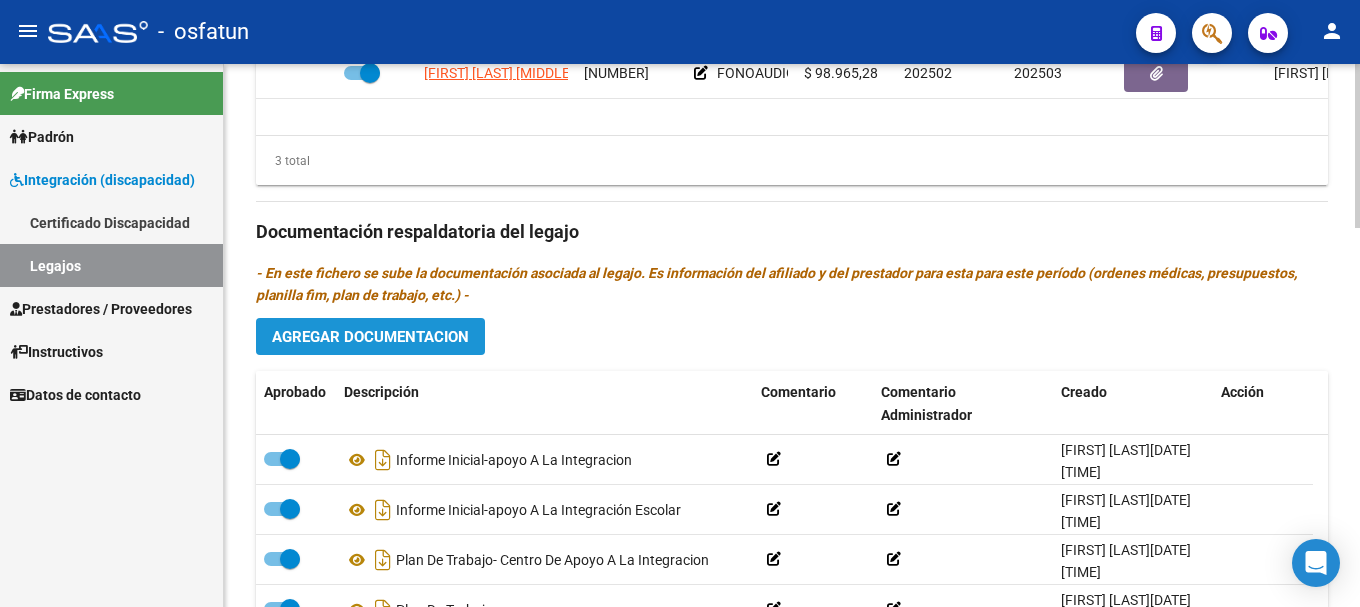 click on "Agregar Documentacion" 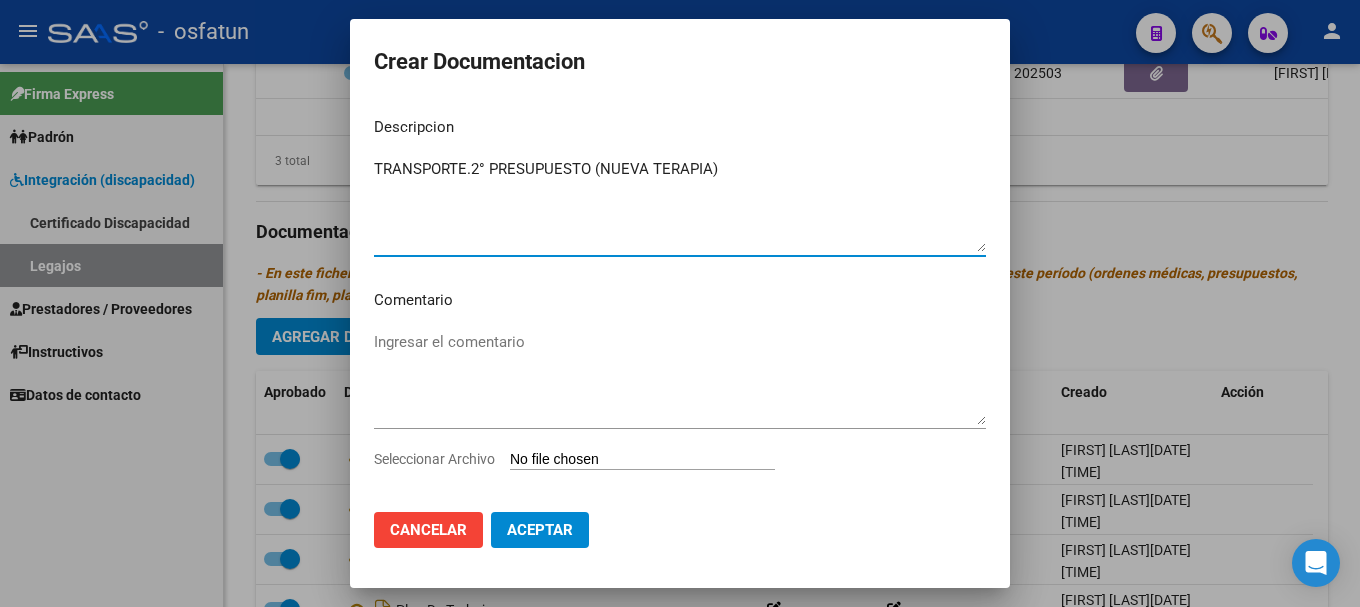 type on "TRANSPORTE.2° PRESUPUESTO (NUEVA TERAPIA)" 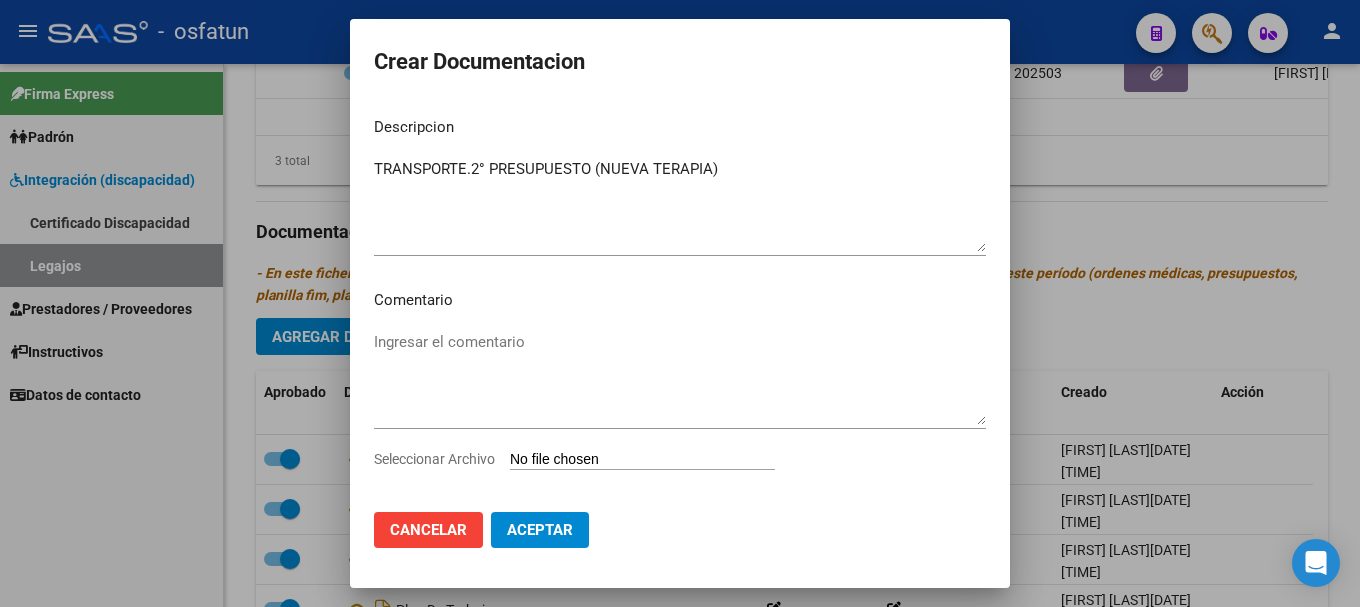 type on "C:\fakepath\20250804_170440.jpg" 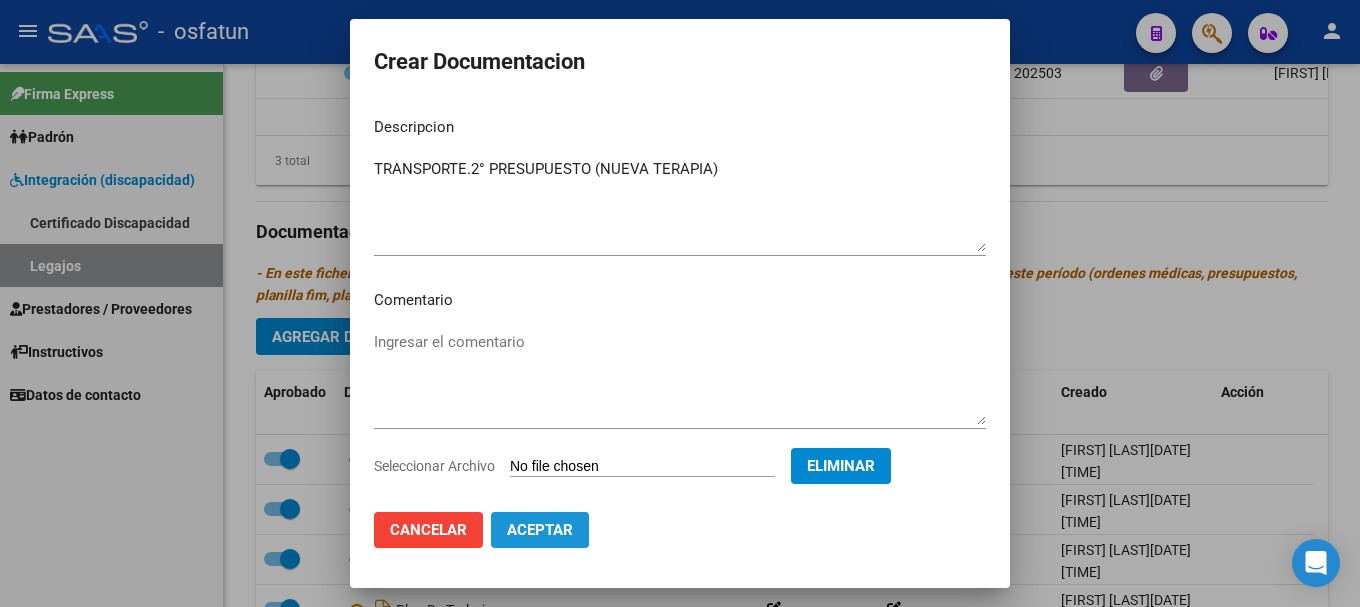 click on "Aceptar" 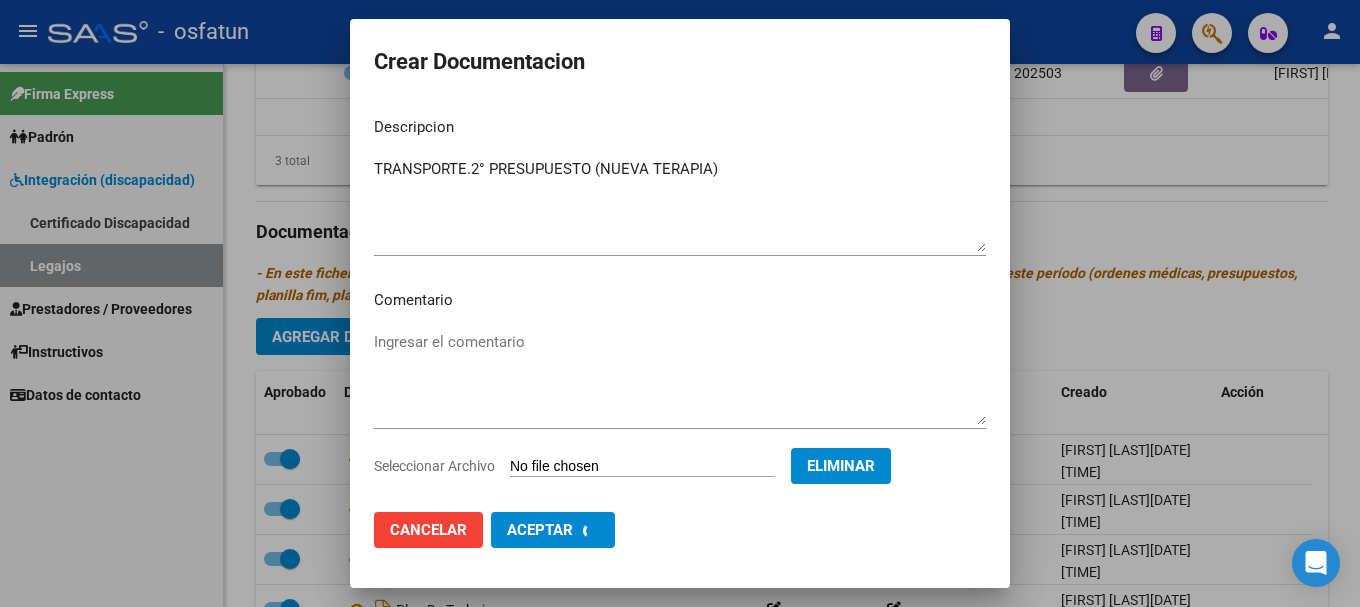 checkbox on "false" 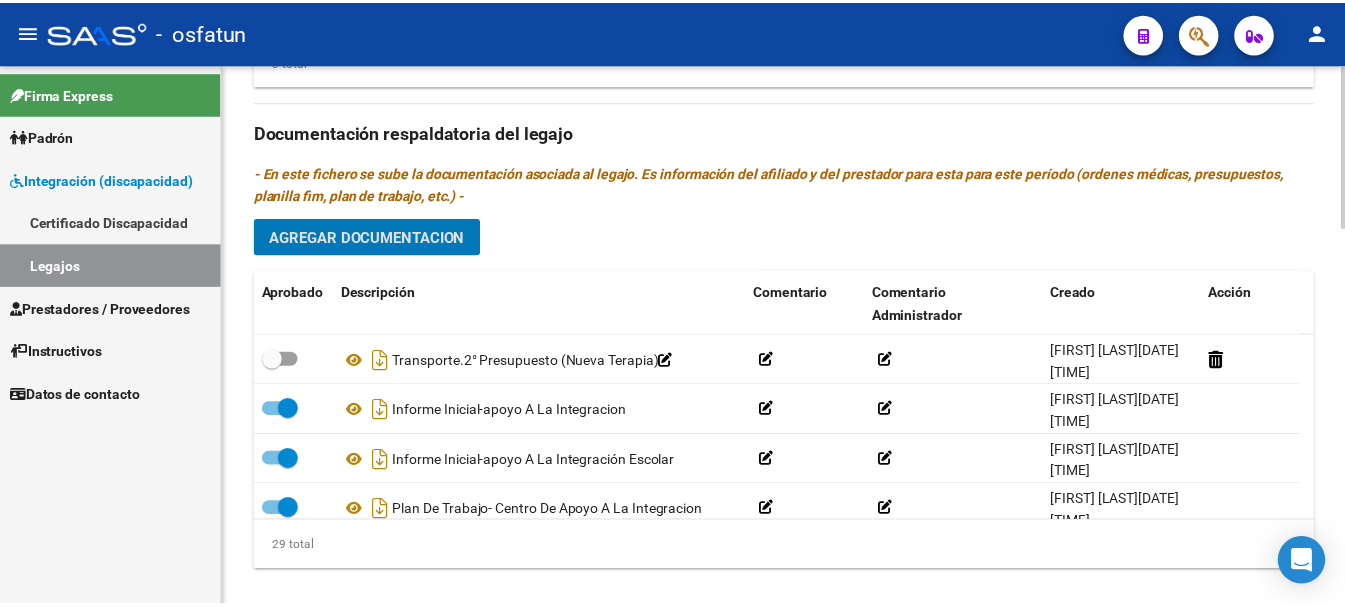 scroll, scrollTop: 1120, scrollLeft: 0, axis: vertical 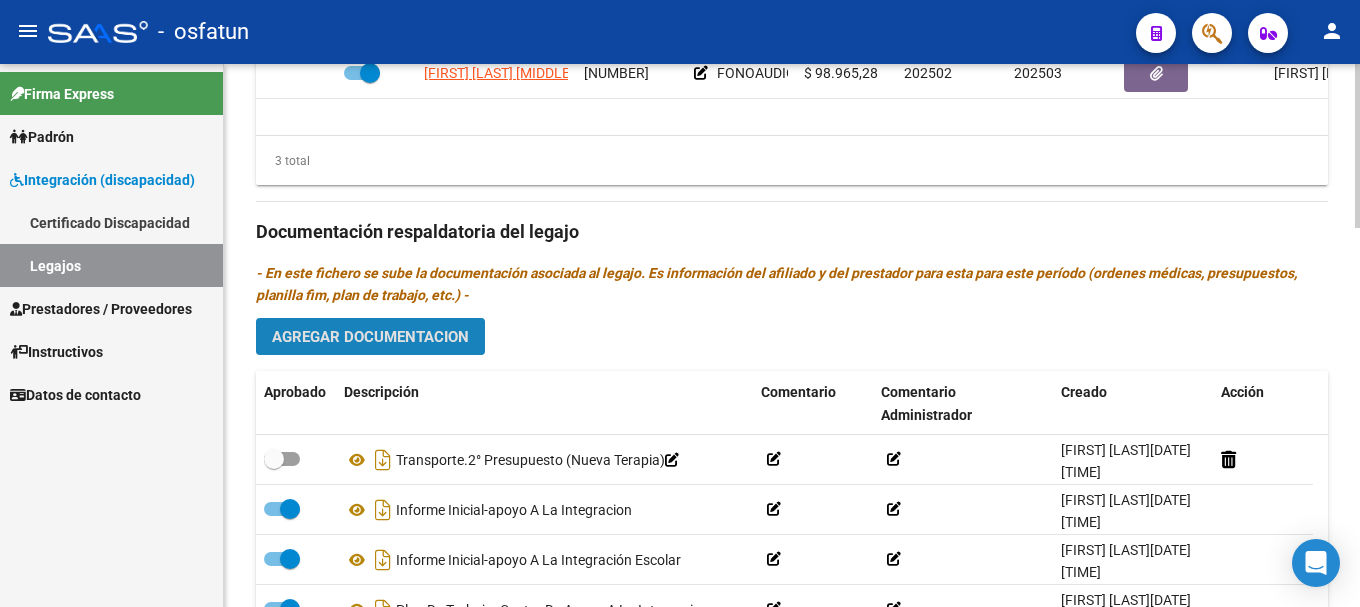 click on "Agregar Documentacion" 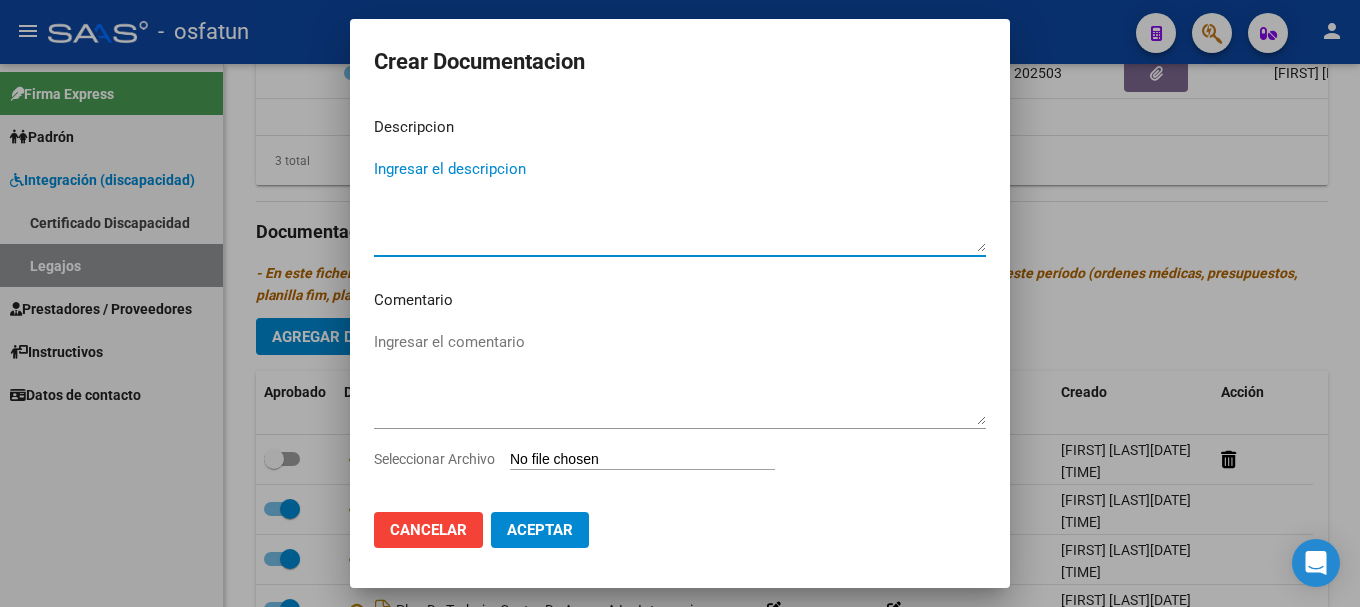 click on "Ingresar el descripcion" at bounding box center [680, 205] 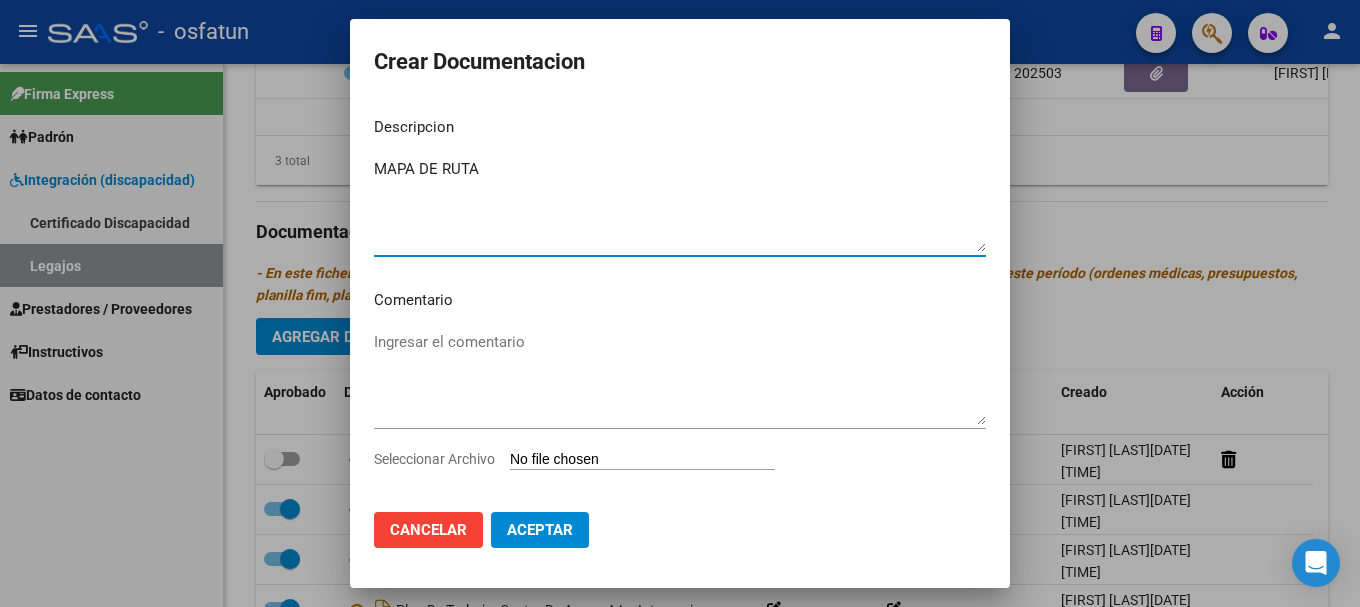 type on "MAPA DE RUTA" 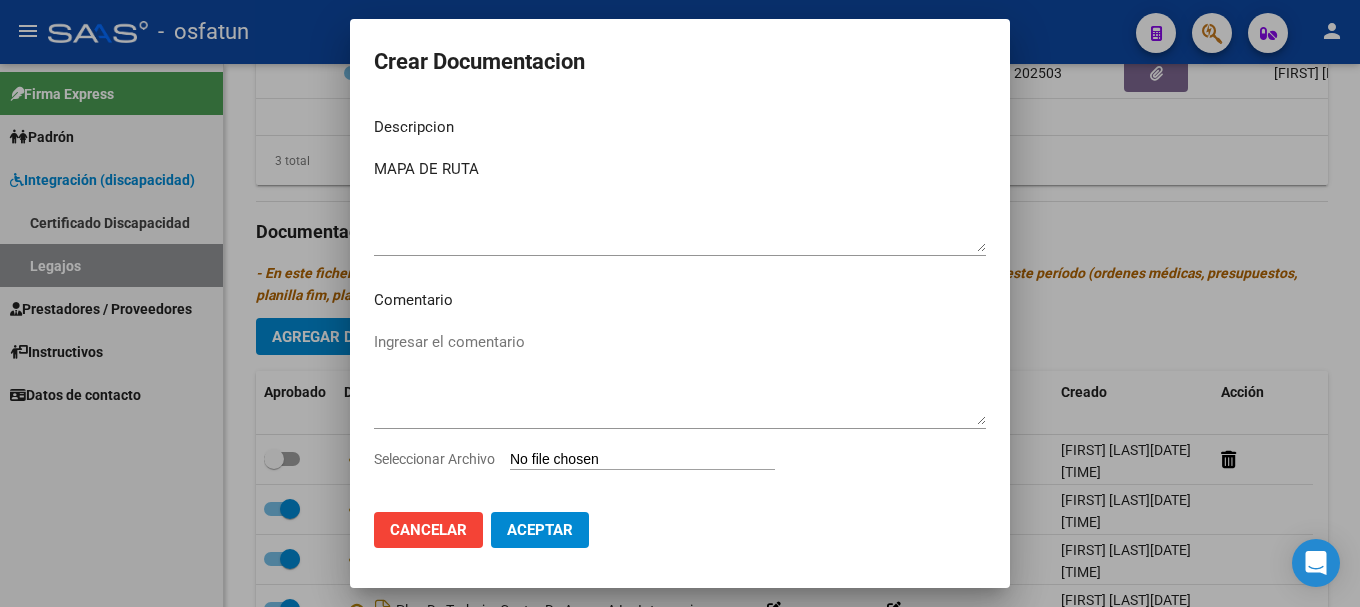 type on "C:\fakepath\WhatsApp Image 2025-07-31 at 13.41.10 (1).jpeg" 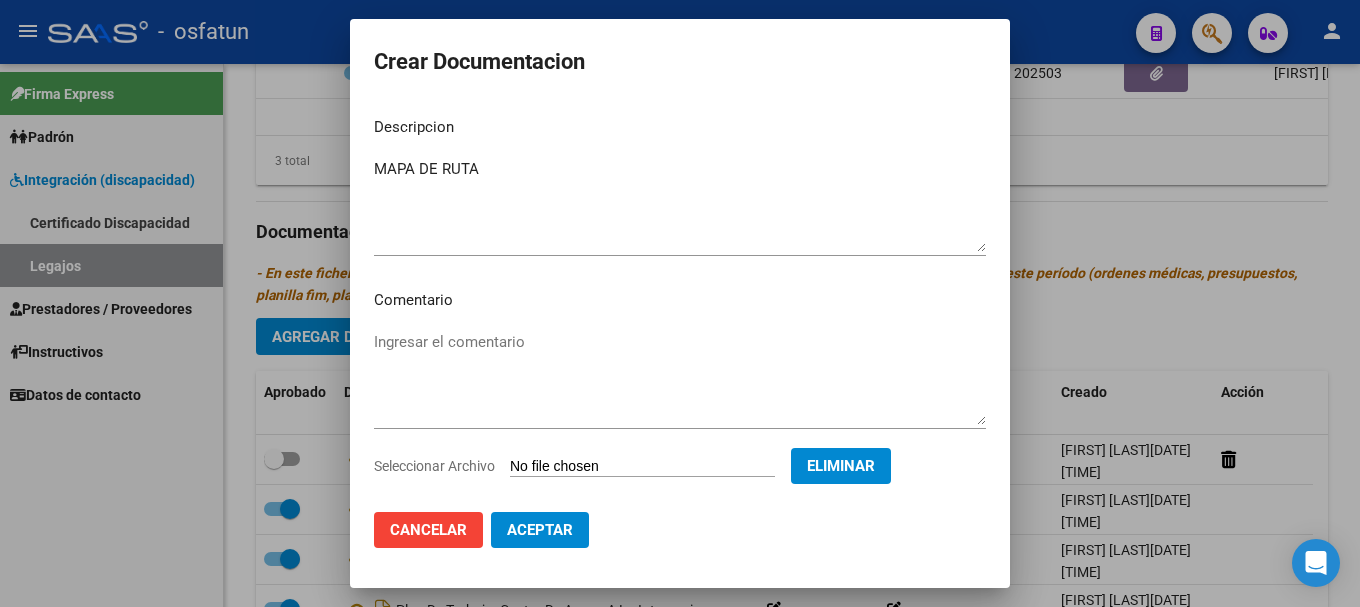 click on "Aceptar" 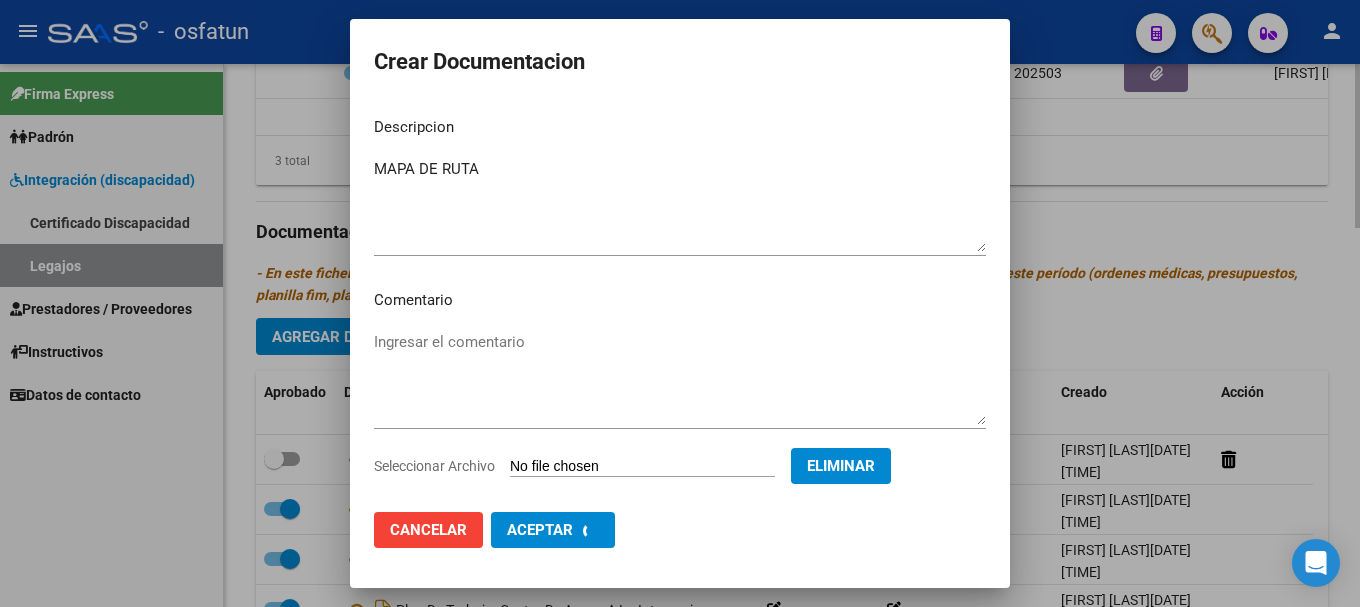 checkbox on "false" 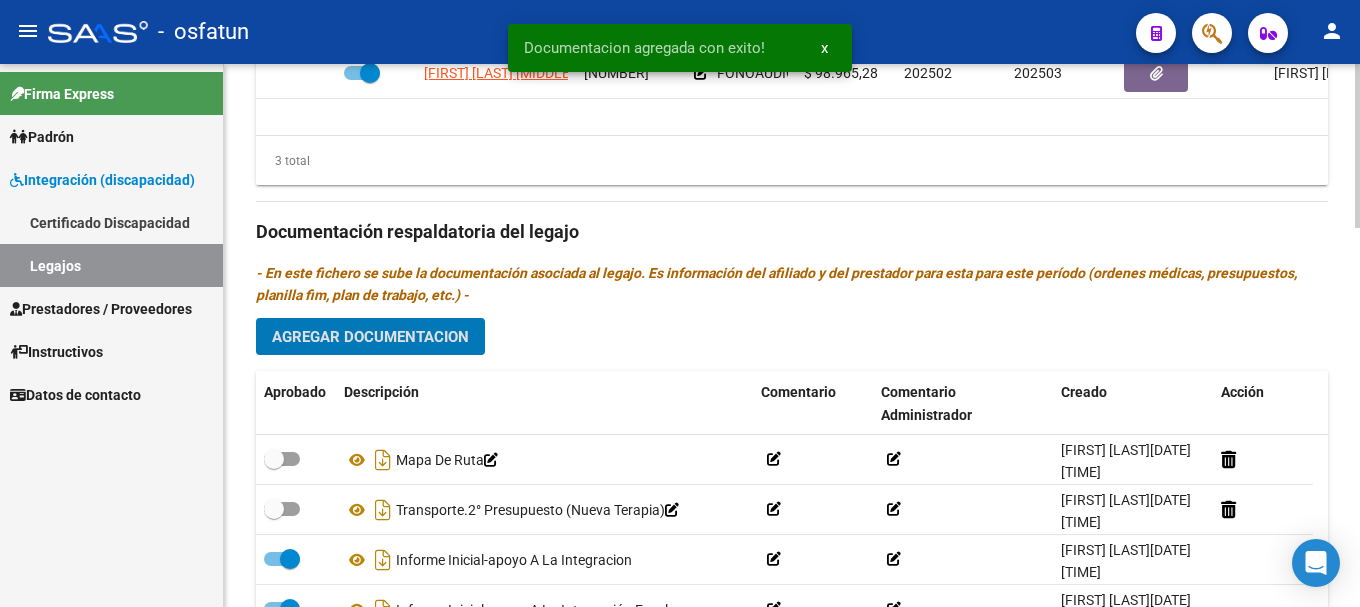 click on "Agregar Documentacion" 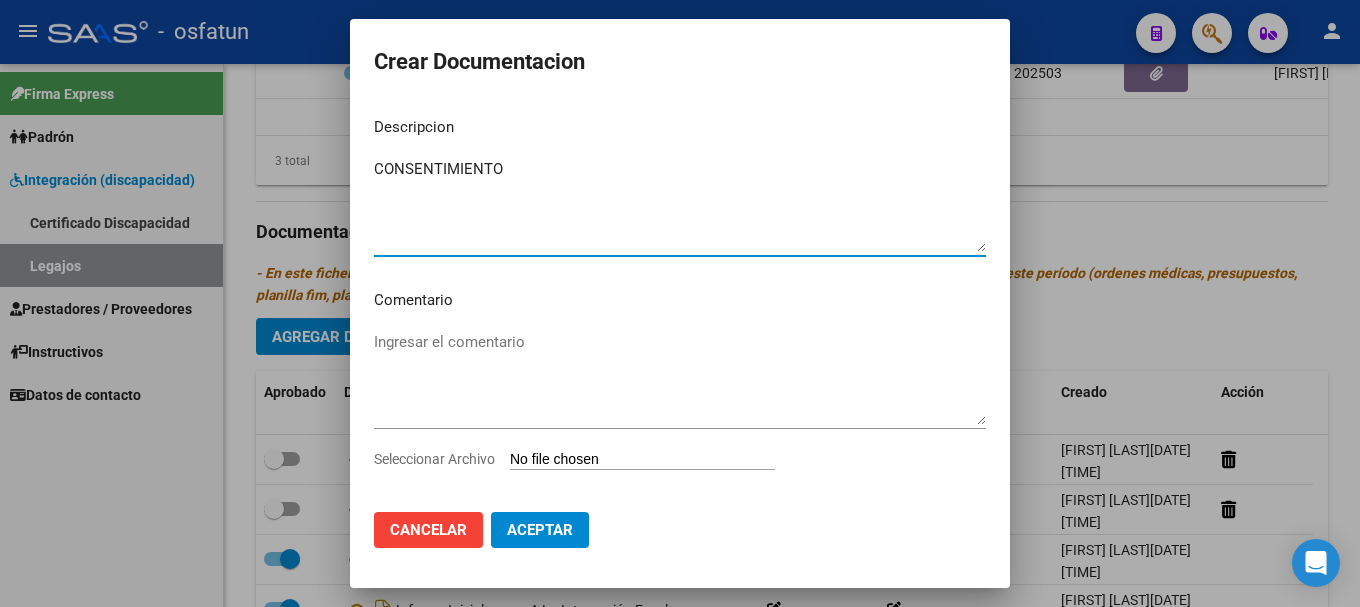 type on "CONSENTIMIENTO" 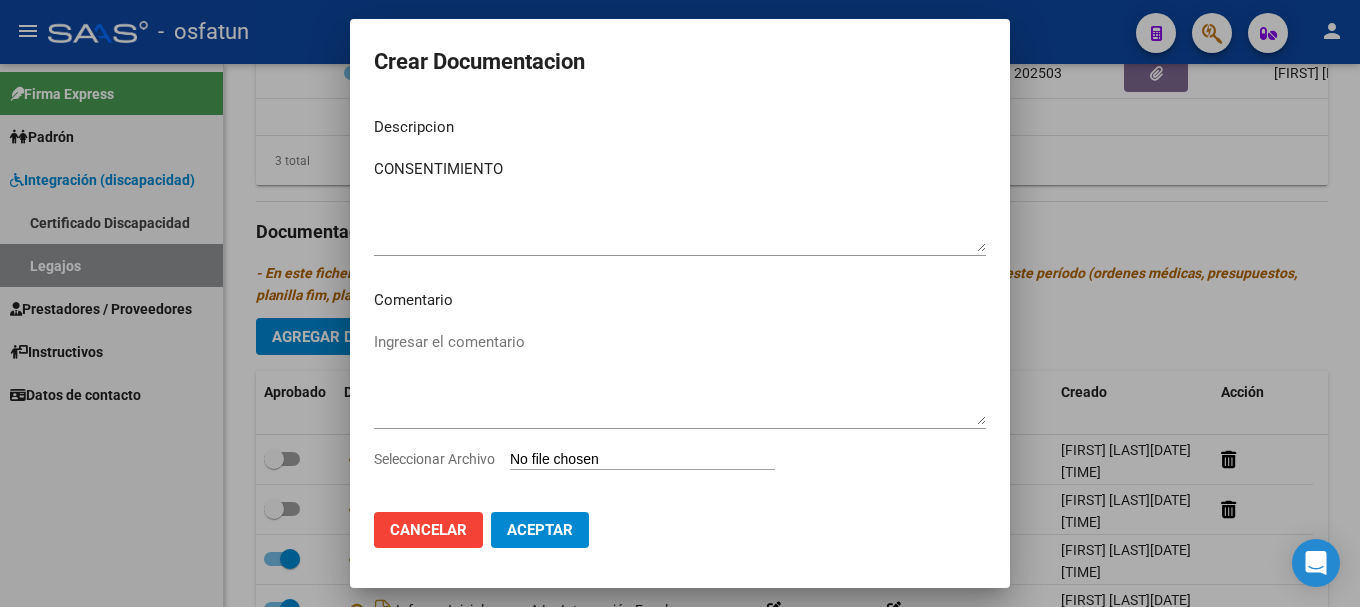 type on "C:\fakepath\WhatsApp Image 2025-07-31 at 13.41.10.jpeg" 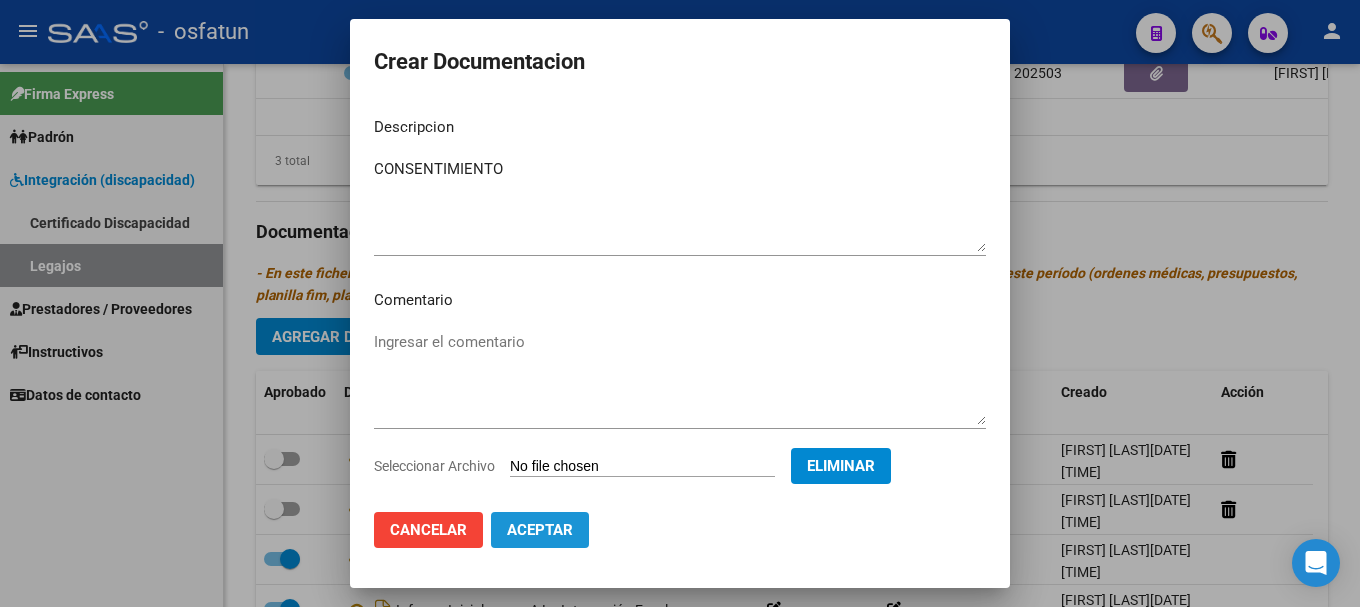 click on "Aceptar" 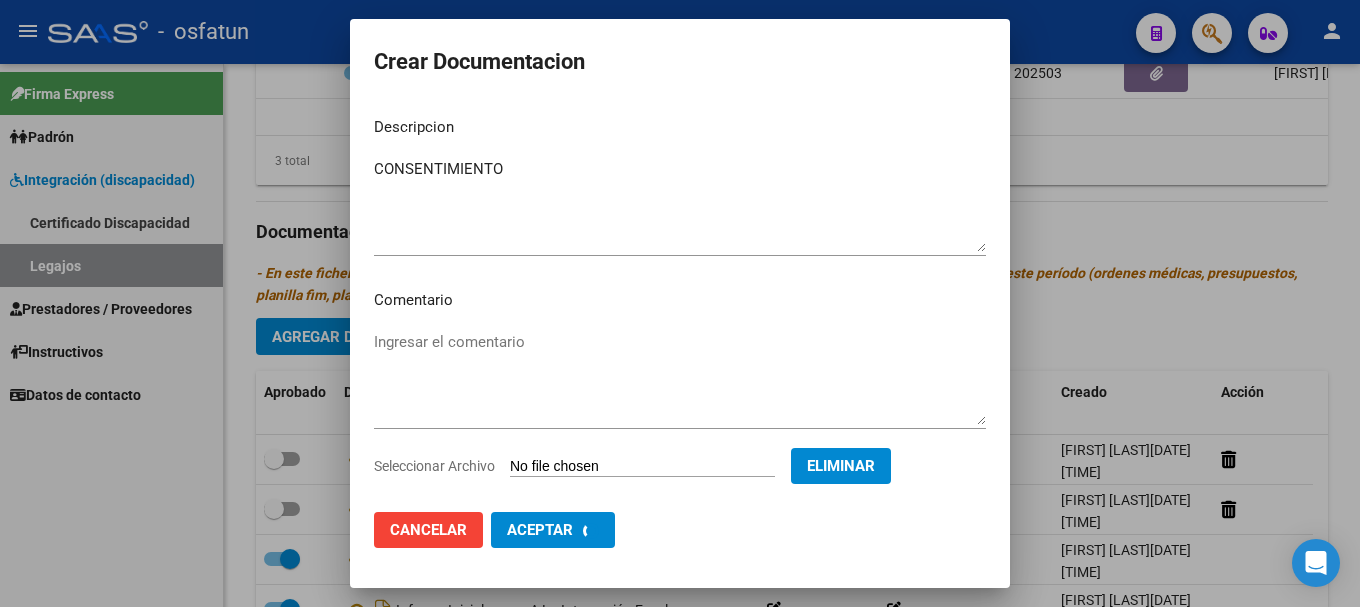 checkbox on "false" 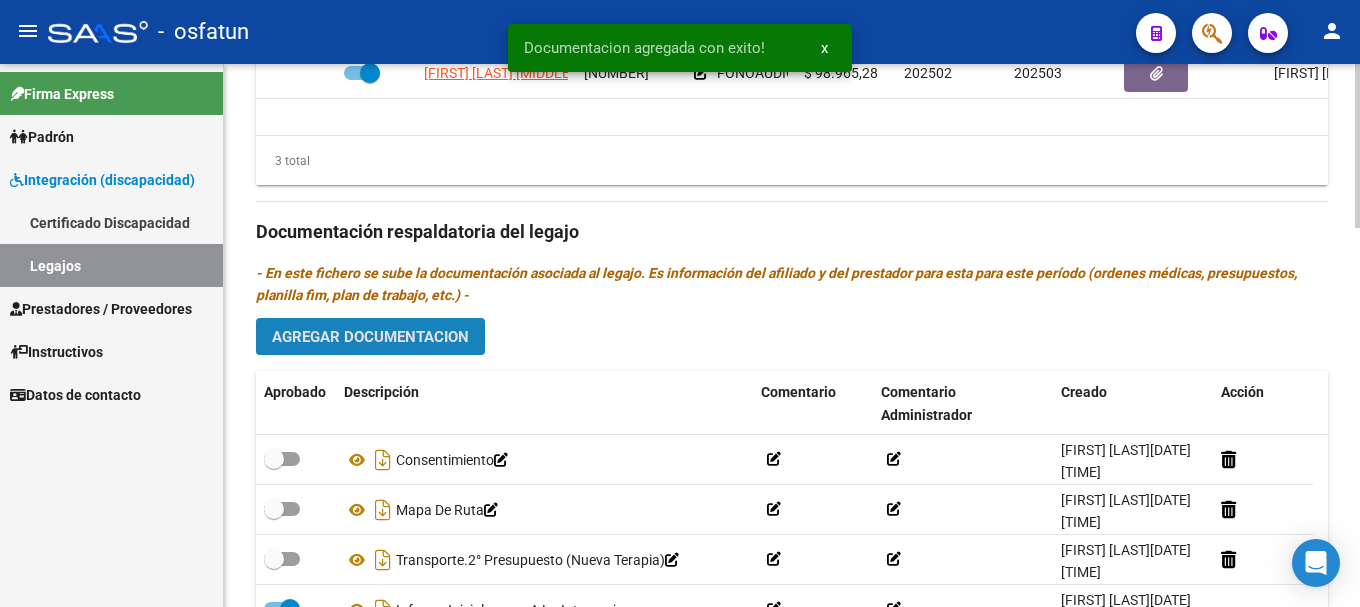 click on "Agregar Documentacion" 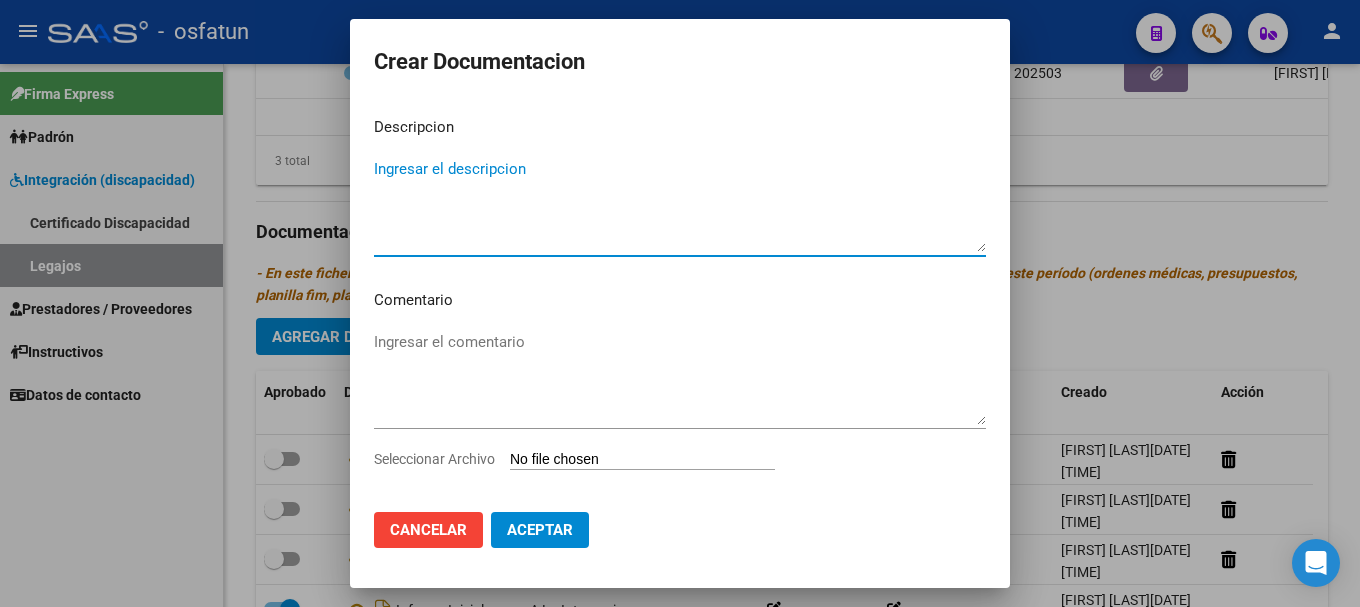type on "M" 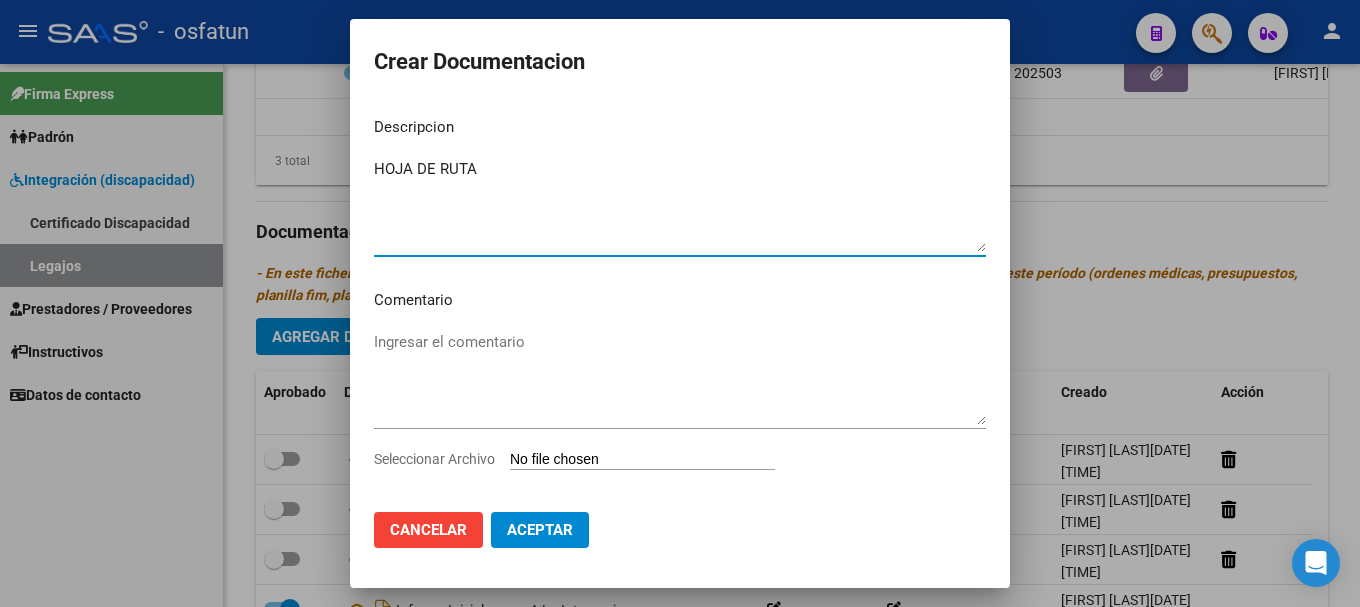 type on "HOJA DE RUTA" 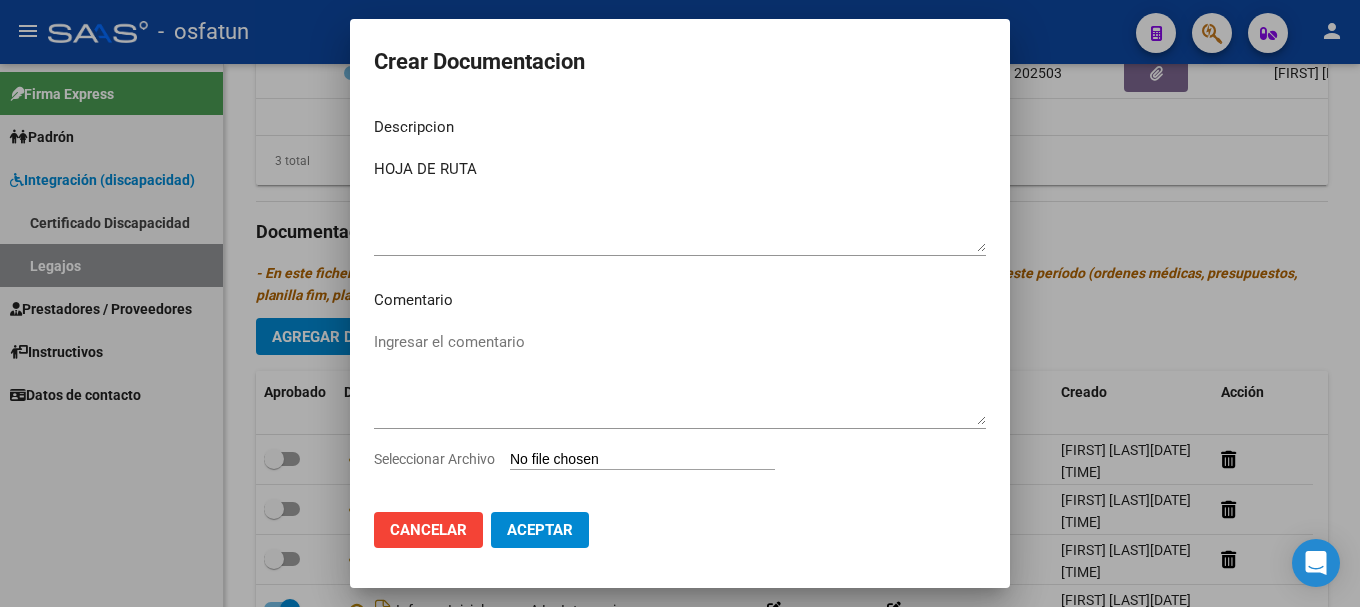 click on "Aceptar" 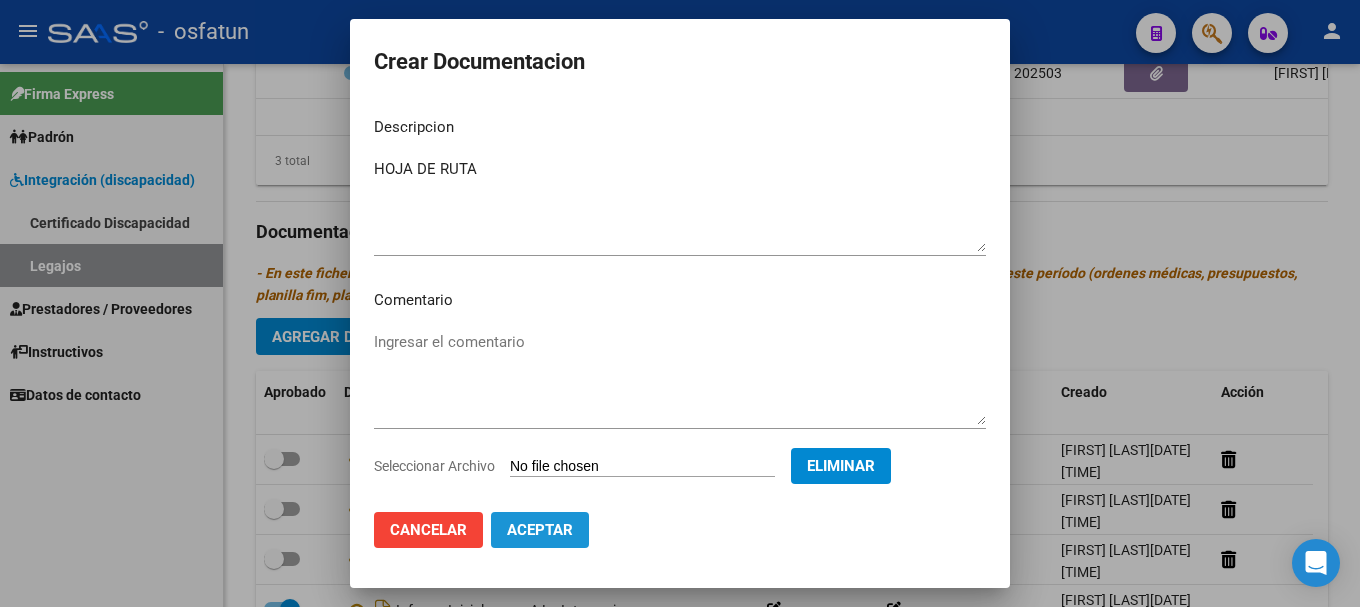 click on "Aceptar" 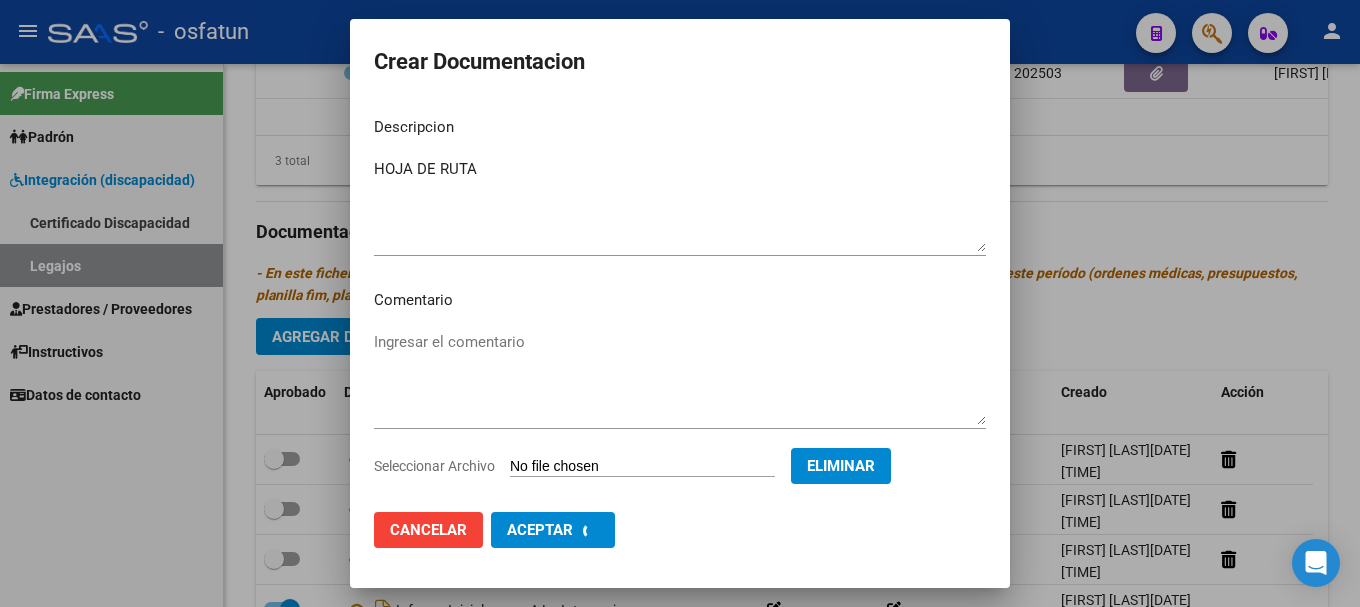 checkbox on "false" 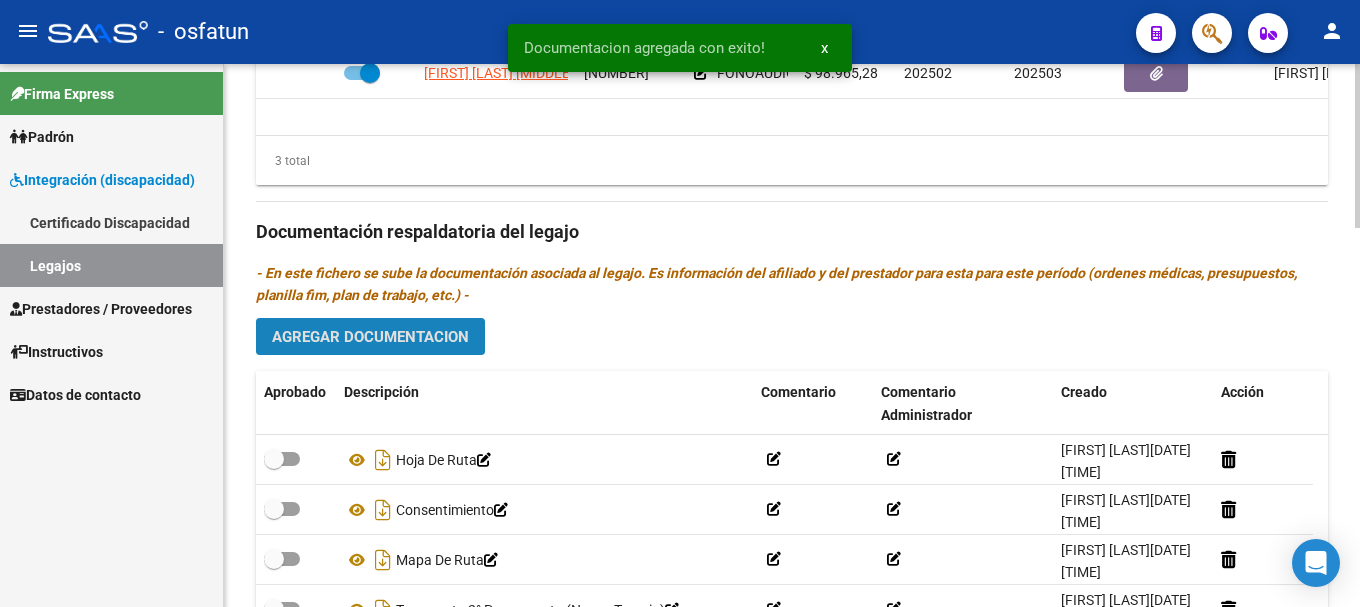 click on "Agregar Documentacion" 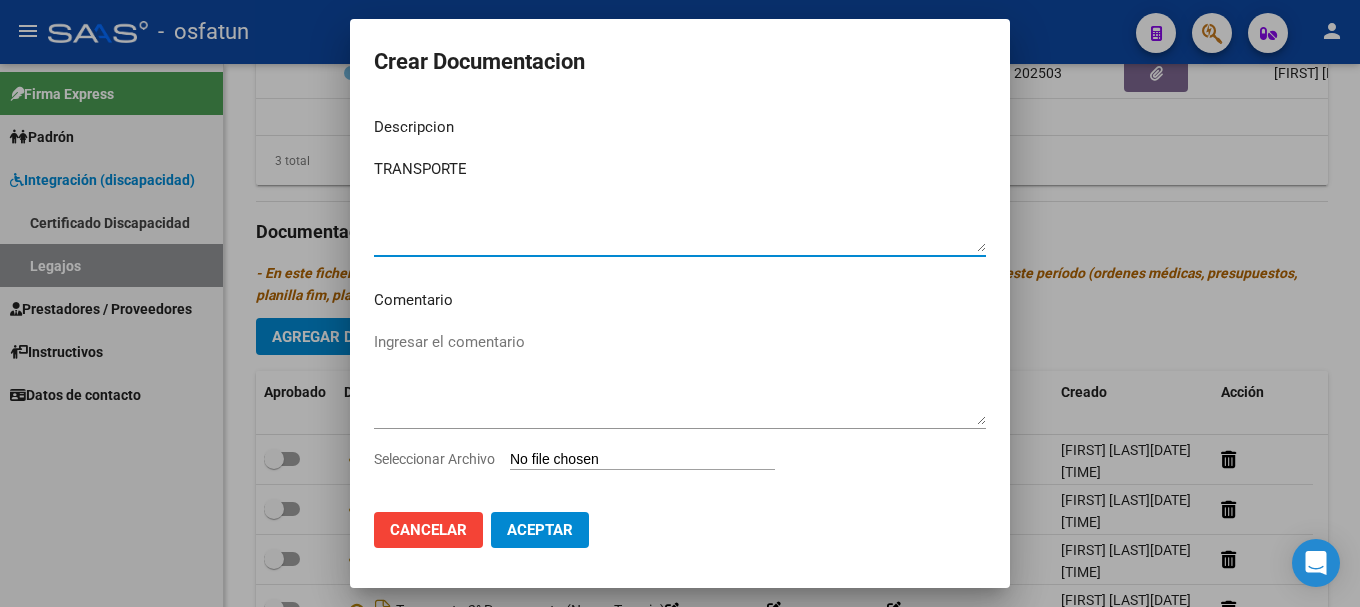 type on "TRANSPORTE" 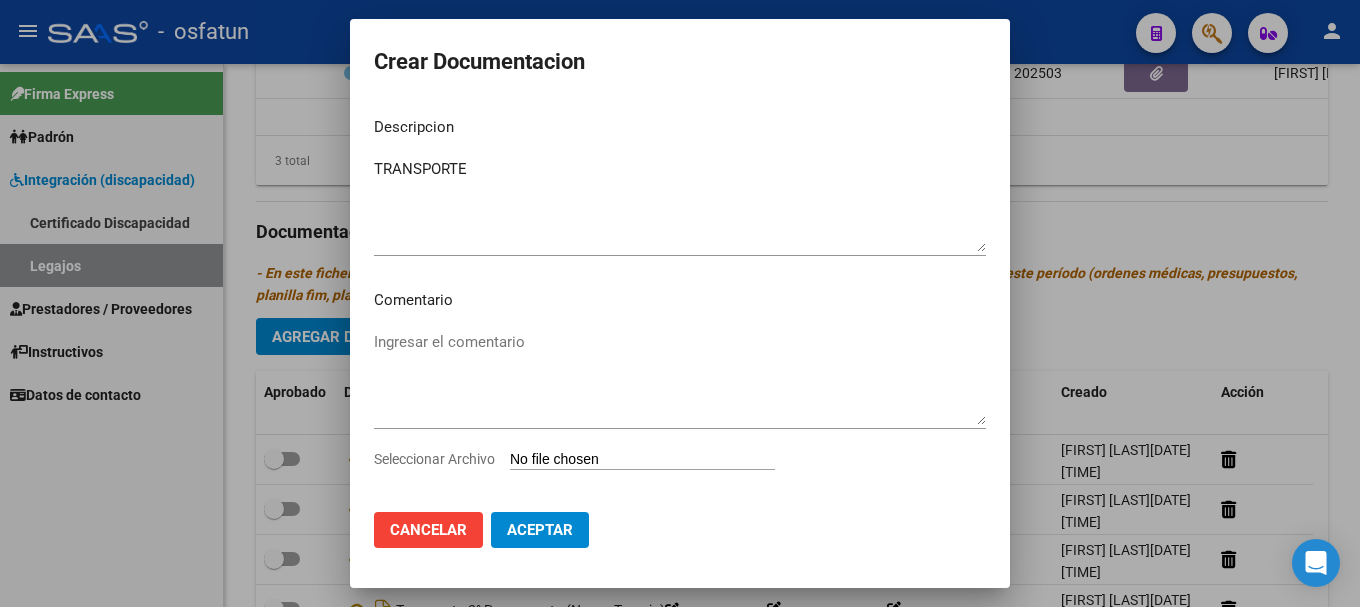 click on "Seleccionar Archivo" at bounding box center [642, 460] 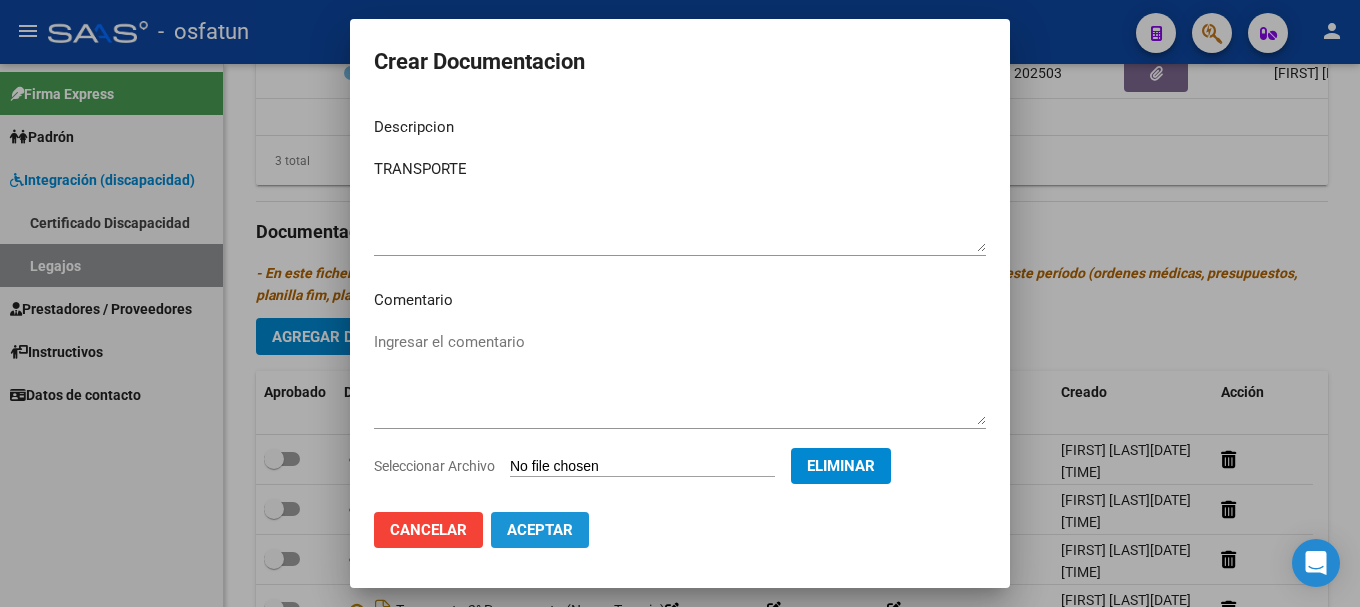 click on "Aceptar" 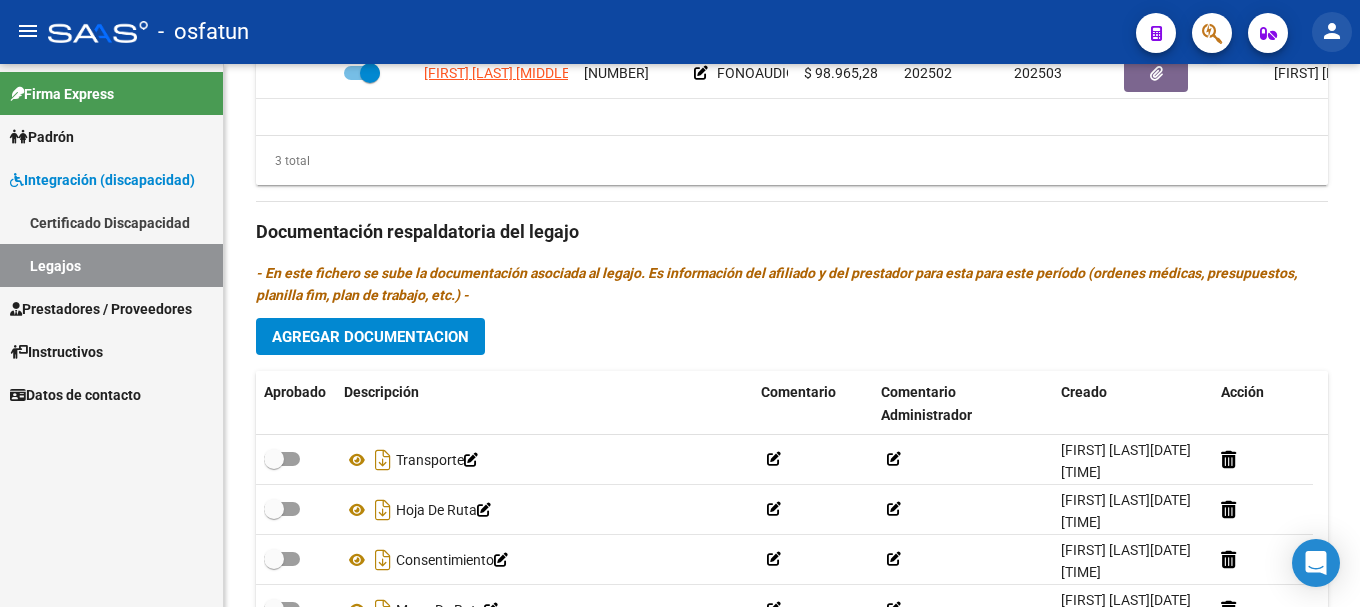 click on "person" 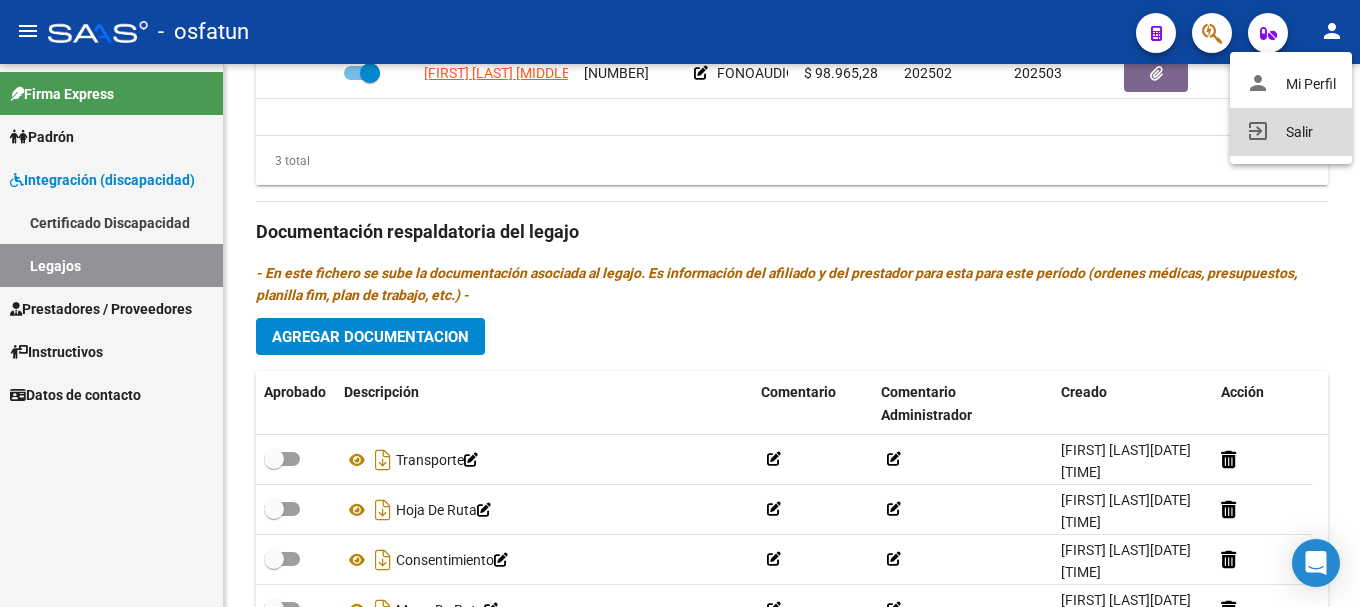 click on "exit_to_app  Salir" at bounding box center (1291, 132) 